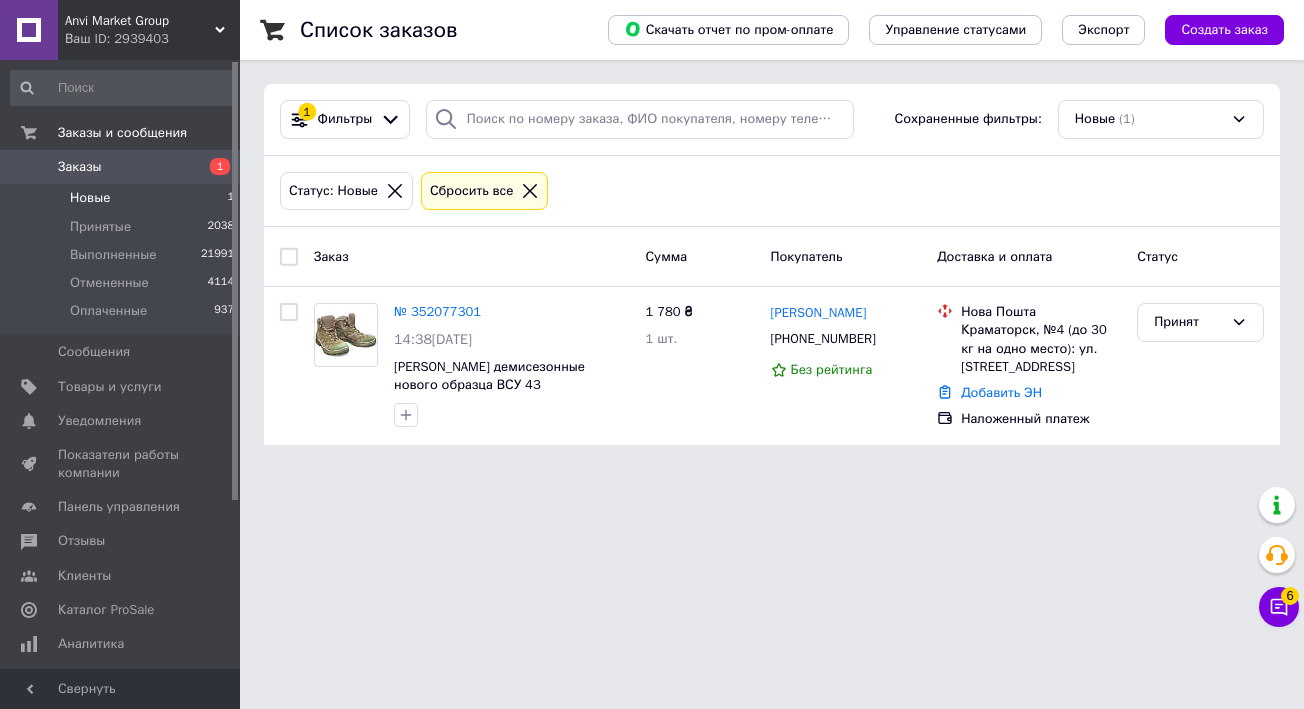 scroll, scrollTop: 0, scrollLeft: 0, axis: both 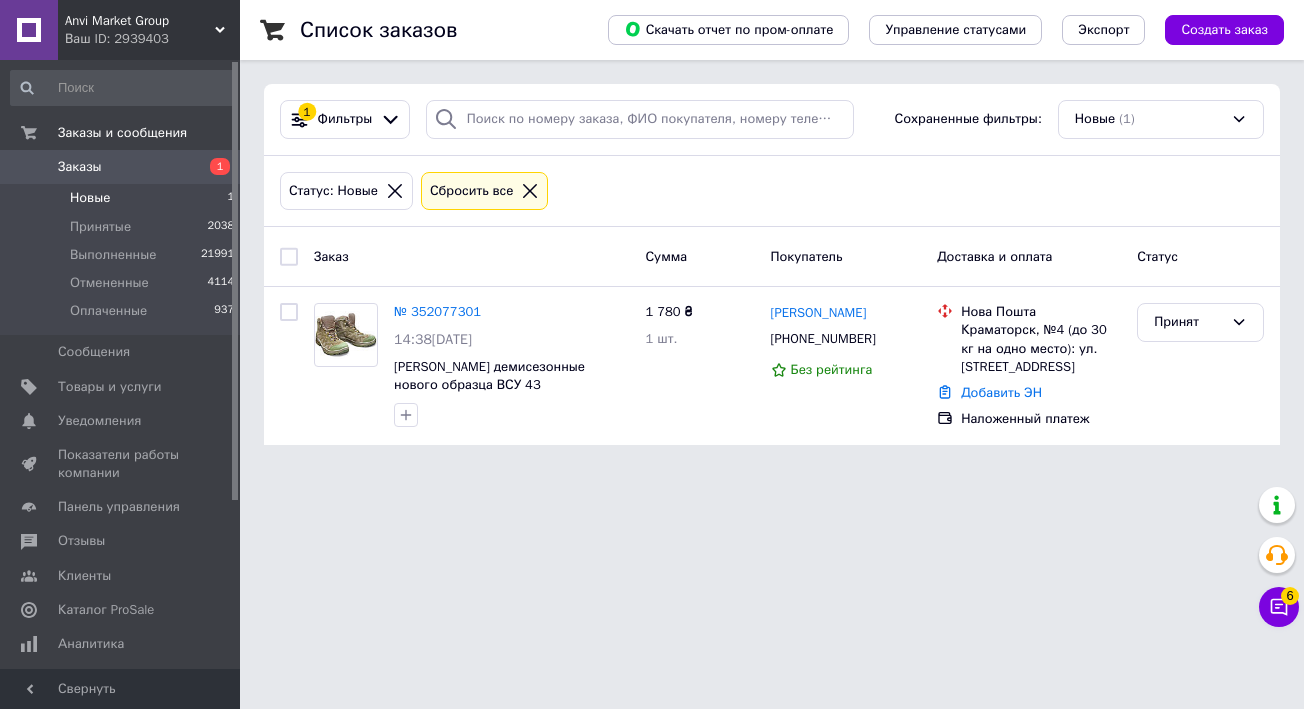 drag, startPoint x: 1299, startPoint y: 609, endPoint x: 1289, endPoint y: 606, distance: 10.440307 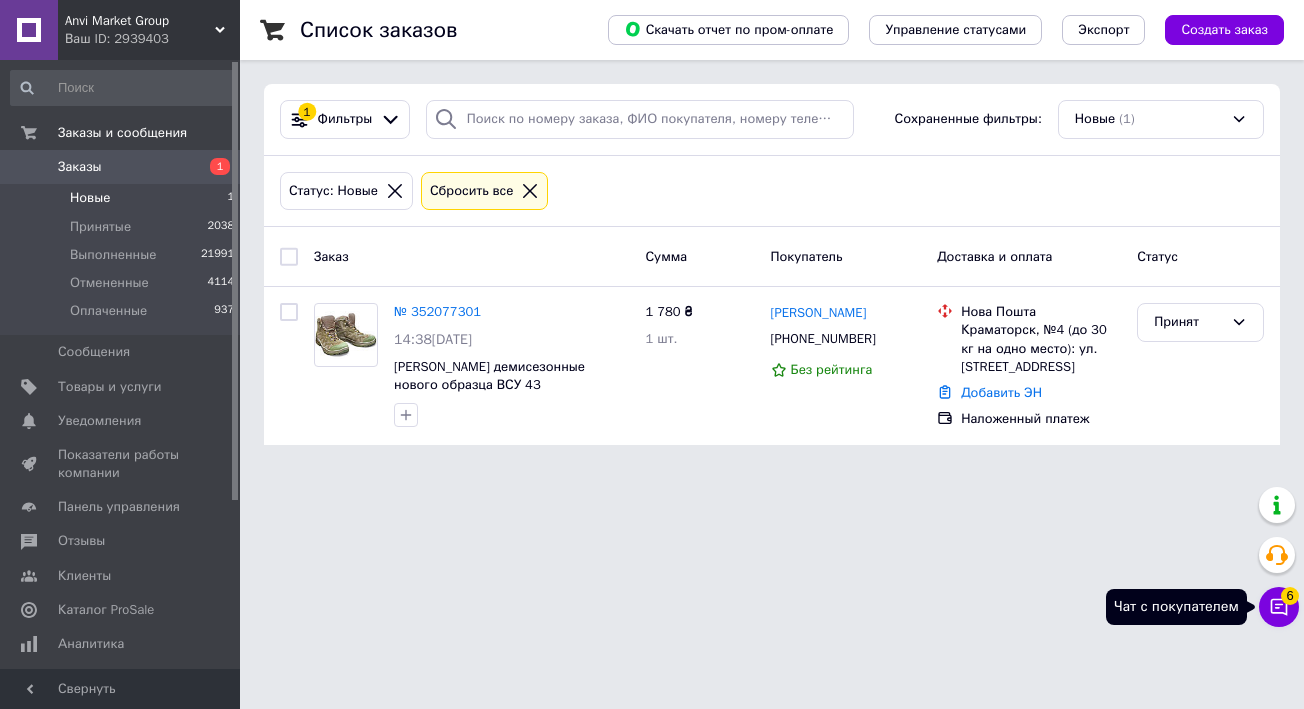 click 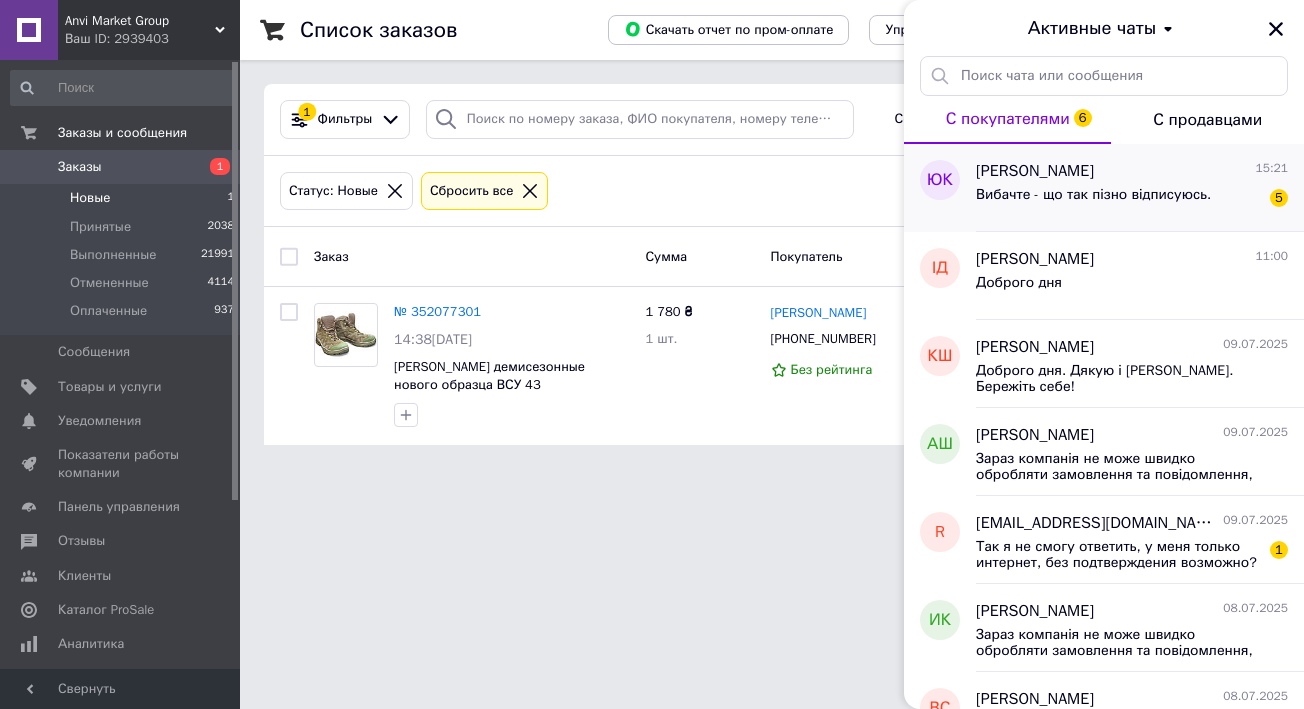 click on "Вибачте - що так пізно відписуюсь." at bounding box center [1093, 195] 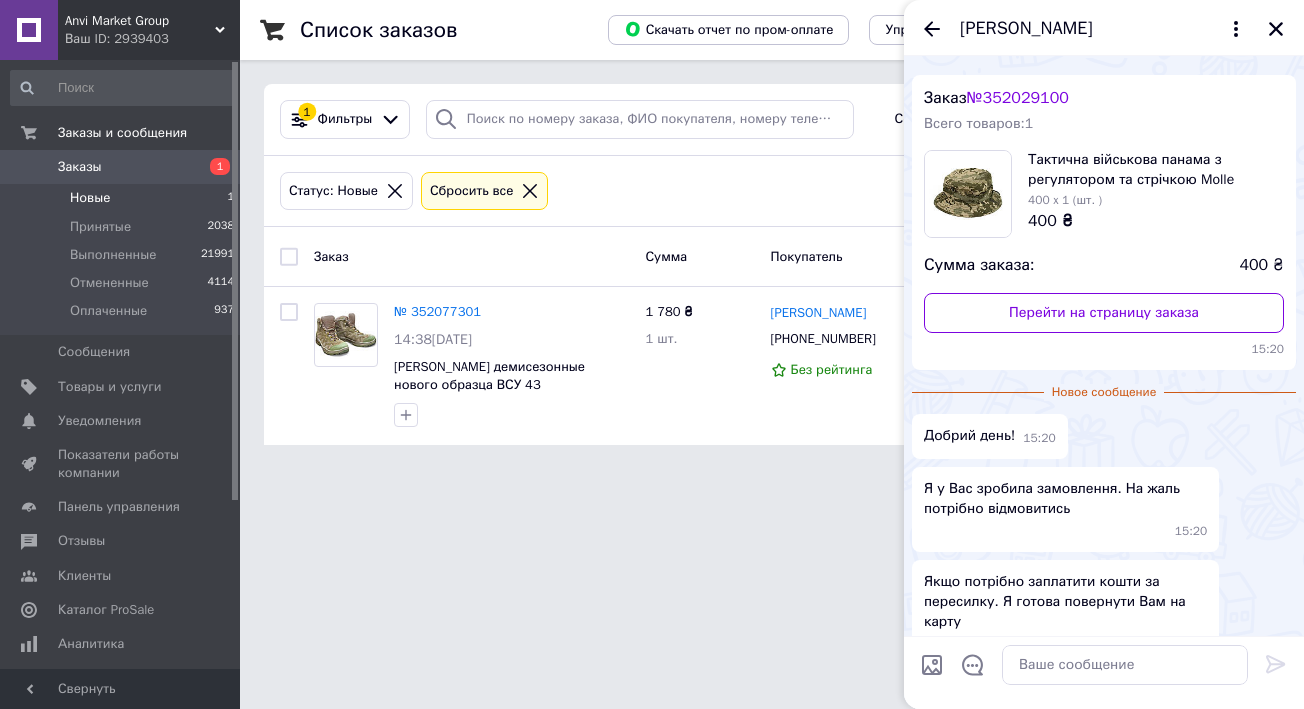 scroll, scrollTop: 0, scrollLeft: 0, axis: both 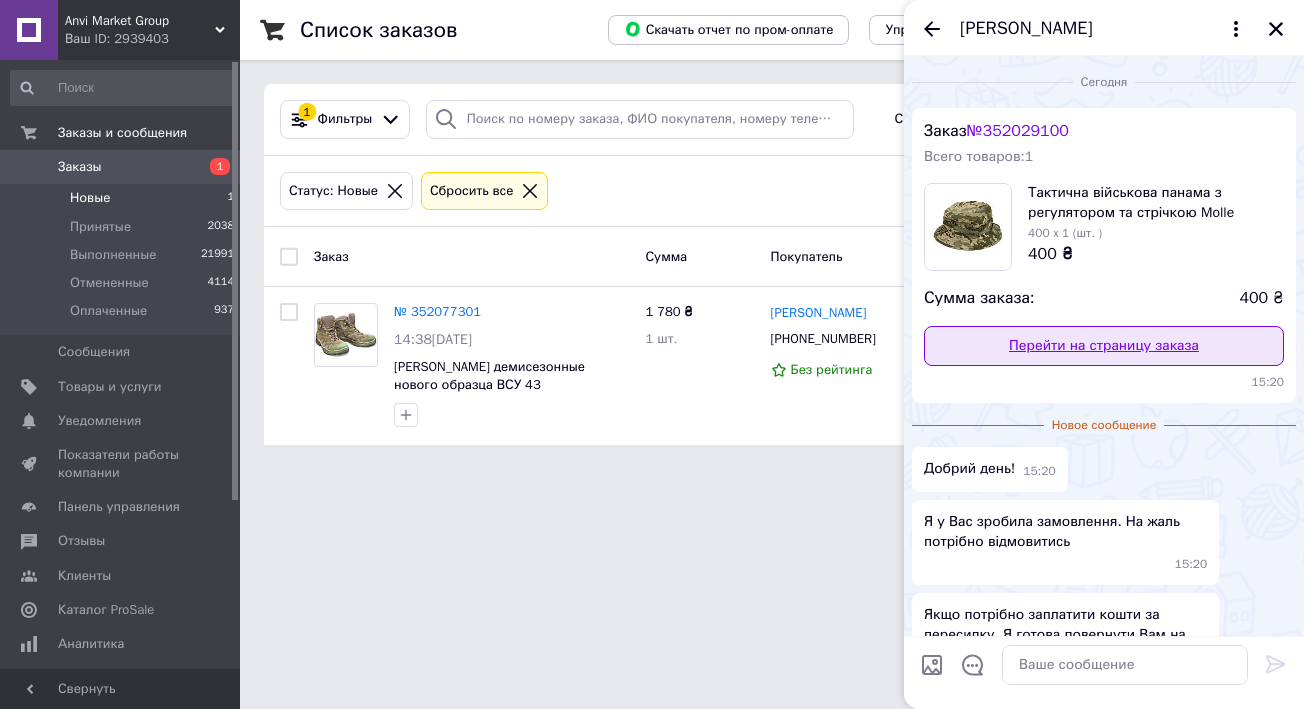 click on "Перейти на страницу заказа" at bounding box center (1104, 346) 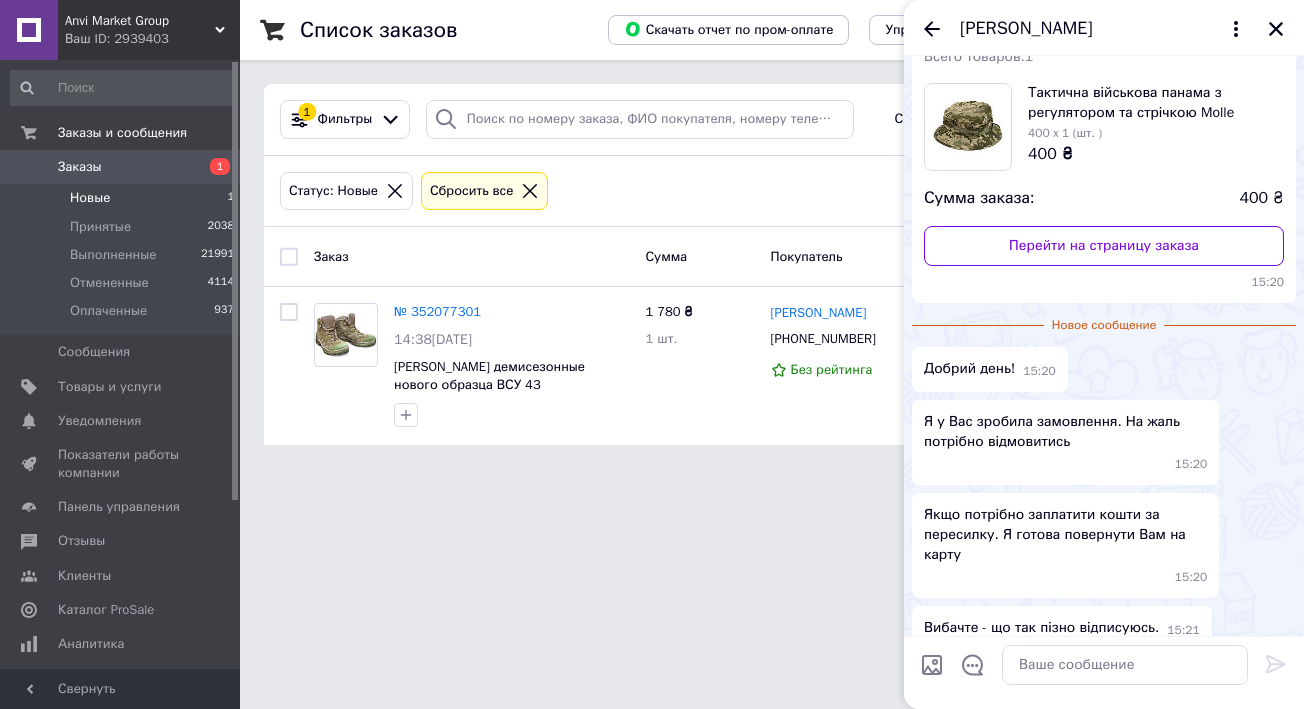 scroll, scrollTop: 196, scrollLeft: 0, axis: vertical 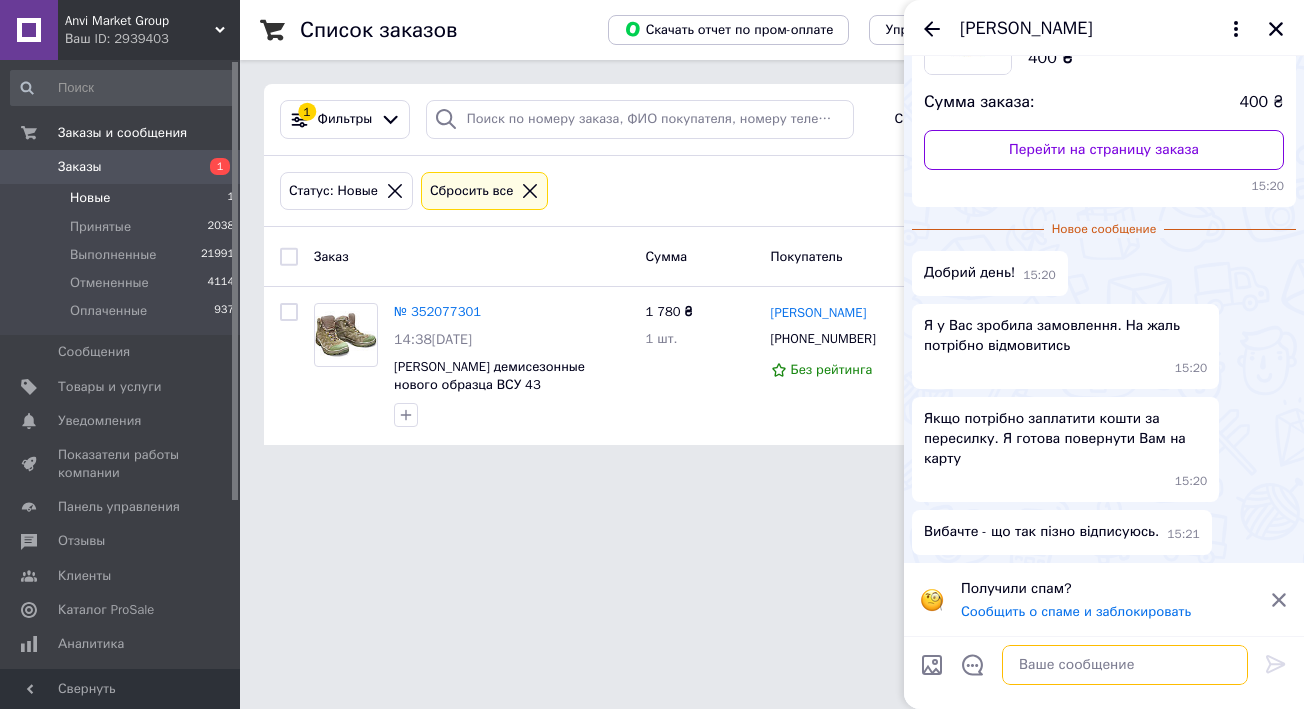 click at bounding box center (1125, 665) 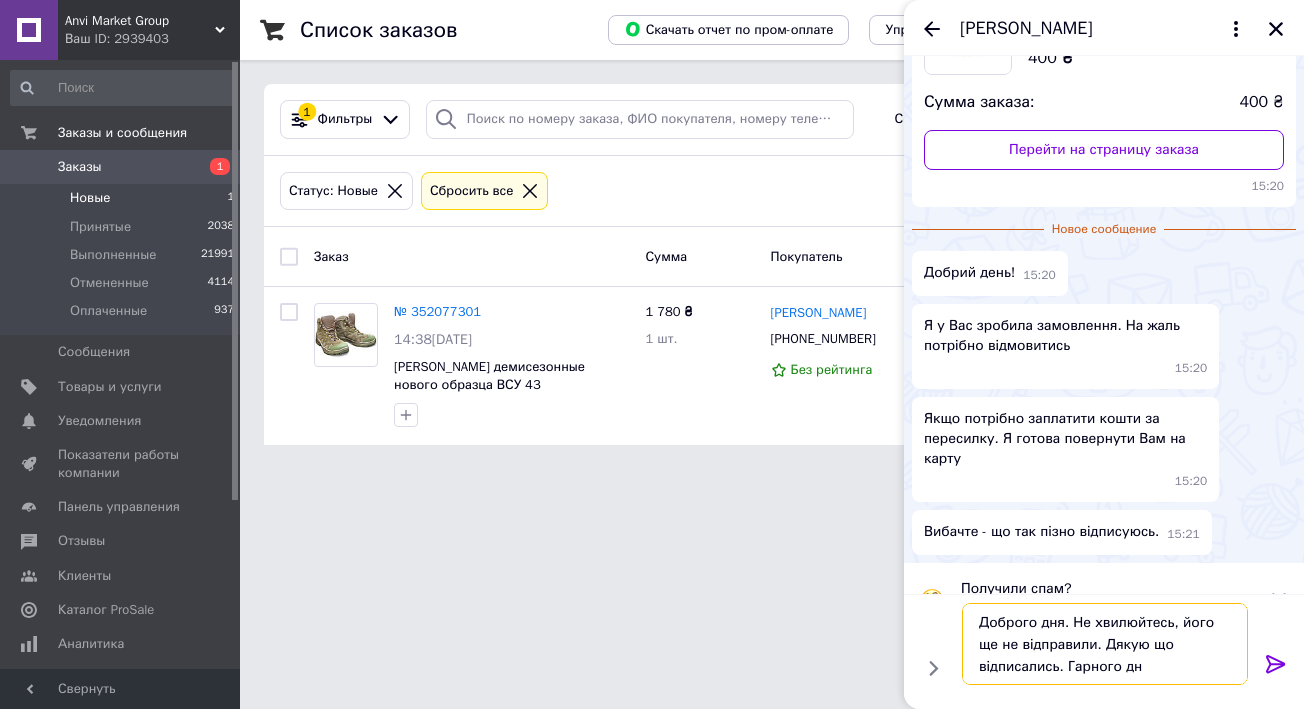 type on "Доброго дня. Не хвилюйтесь, його ще не відправили. Дякую що відписались. Гарного дня" 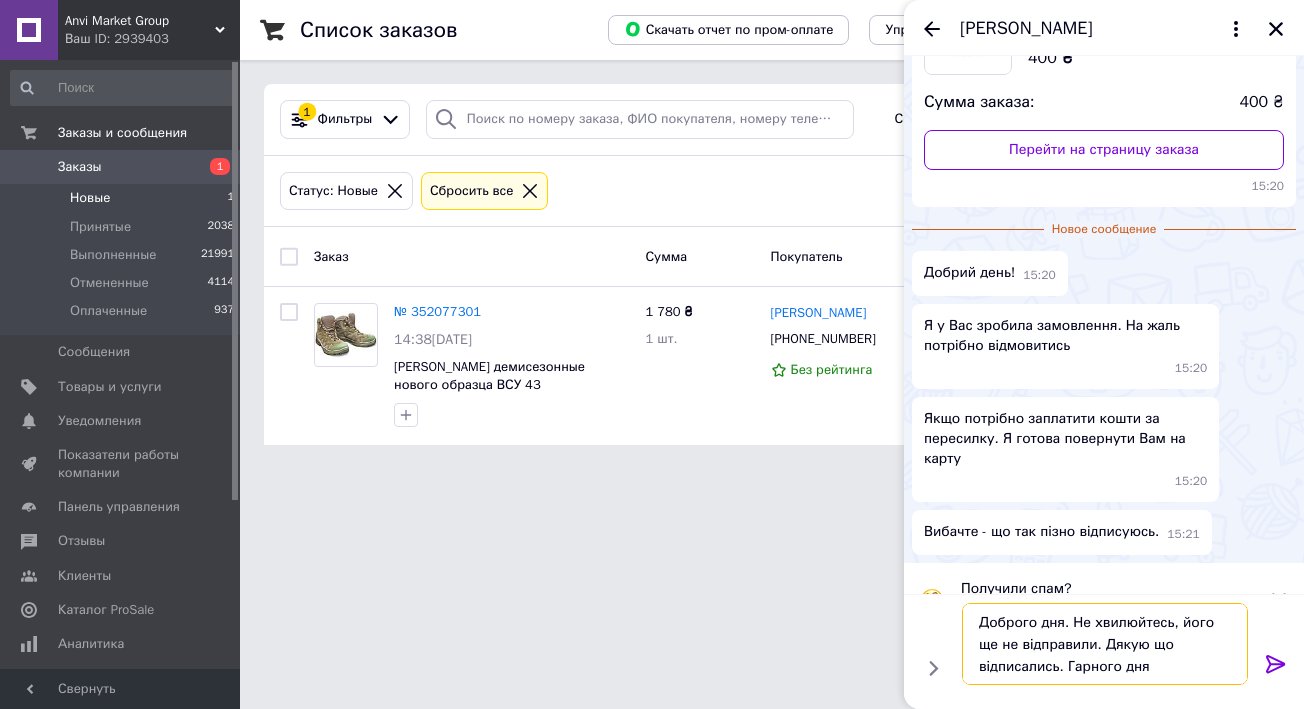 type 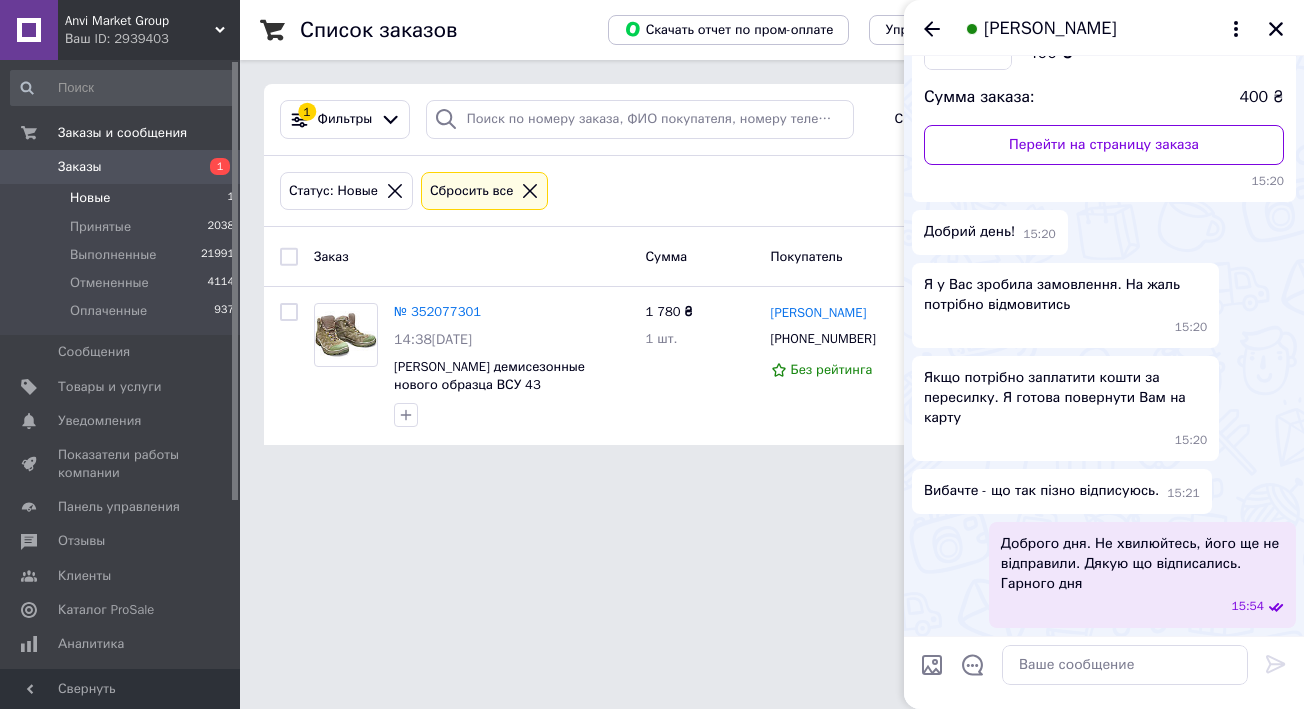 scroll, scrollTop: 243, scrollLeft: 0, axis: vertical 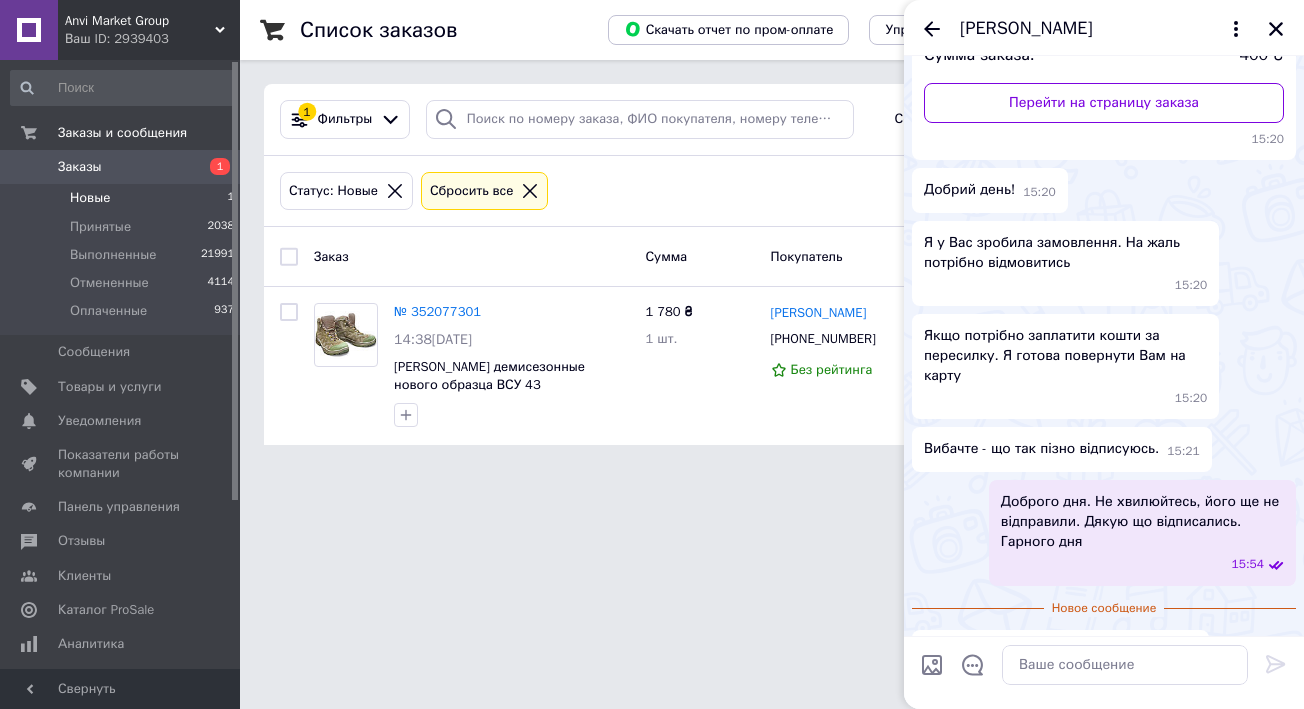 click on "[PERSON_NAME]" at bounding box center [1104, 28] 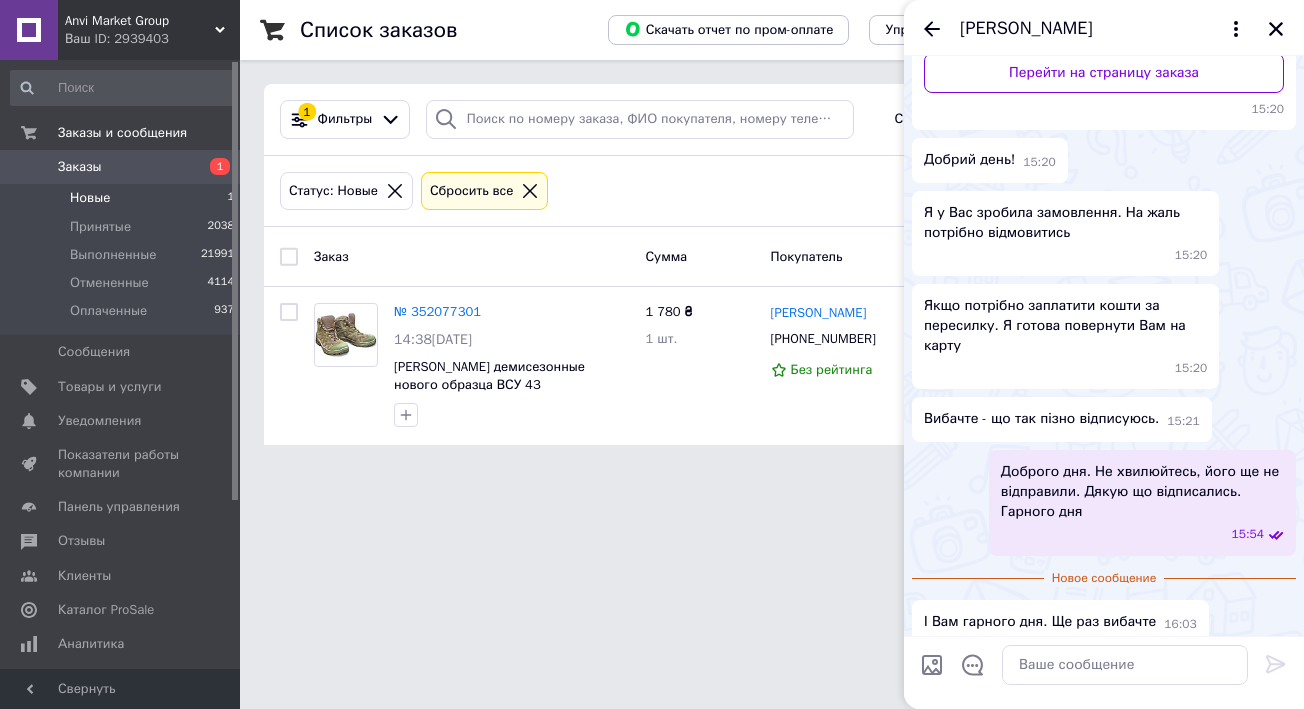 scroll, scrollTop: 290, scrollLeft: 0, axis: vertical 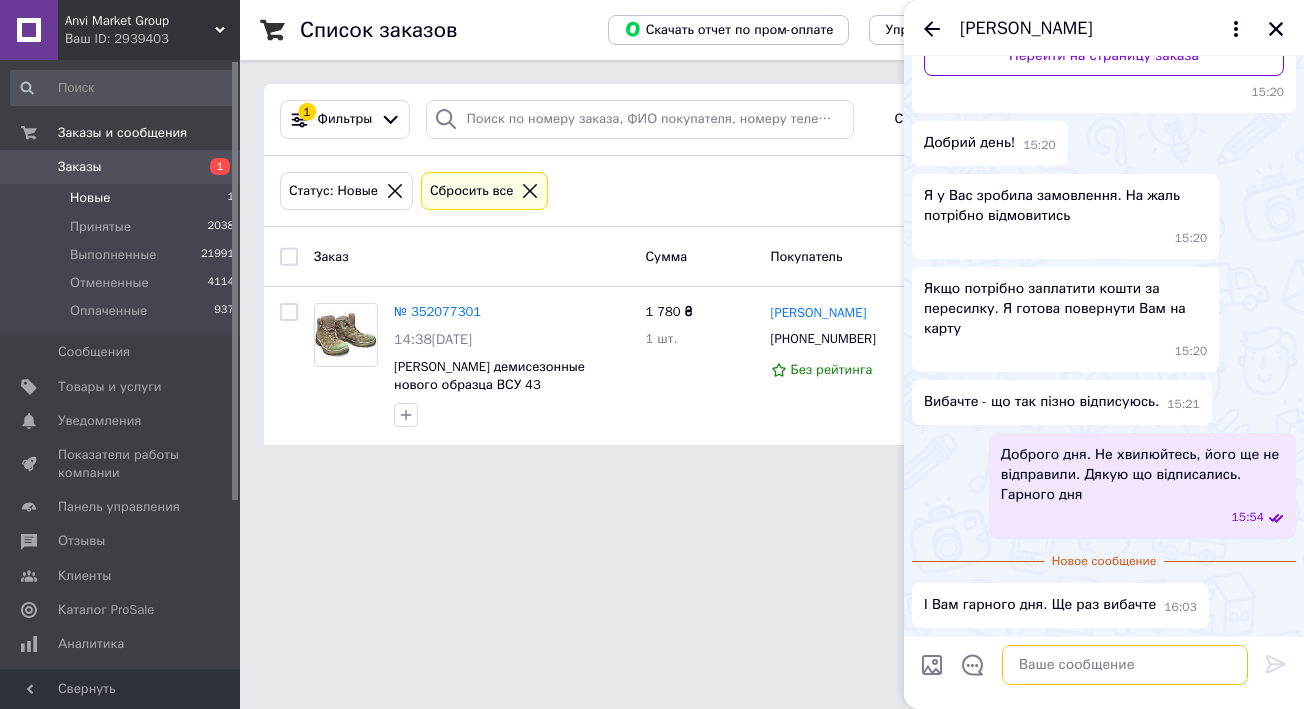 click at bounding box center [1125, 665] 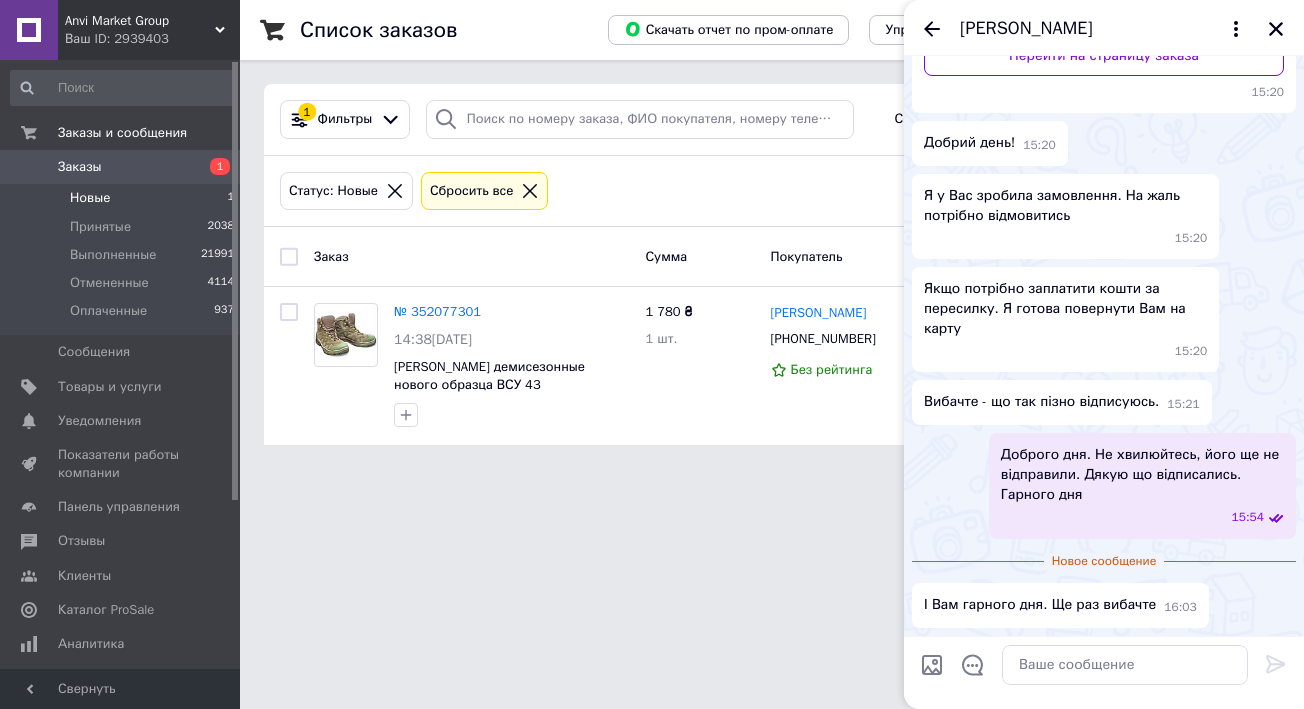 click on "Заказ  № 352029100 Всего товаров:  1 Тактична військова панама з регулятором та стрічкою Molle (піксель ММ-14 ЗСУ) розмір 62 400 x 1 (шт. ) 400 ₴ Сумма заказа: 400 ₴ Перейти на страницу заказа 15:20 Добрий день! 15:20 Я у [GEOGRAPHIC_DATA] зробила замовлення. На жаль потрібно відмовитись 15:20 Якщо потрібно заплатити кошти за пересилку. Я готова повернути Вам на карту 15:20 Вибачте - що так пізно відписуюсь. 15:21 Доброго дня. Не хвилюйтесь, його ще не відправили. Дякую що відписались. Гарного дня 15:54 Новое сообщение І Вам гарного дня. Ще раз вибачте 16:03" at bounding box center [1104, 223] 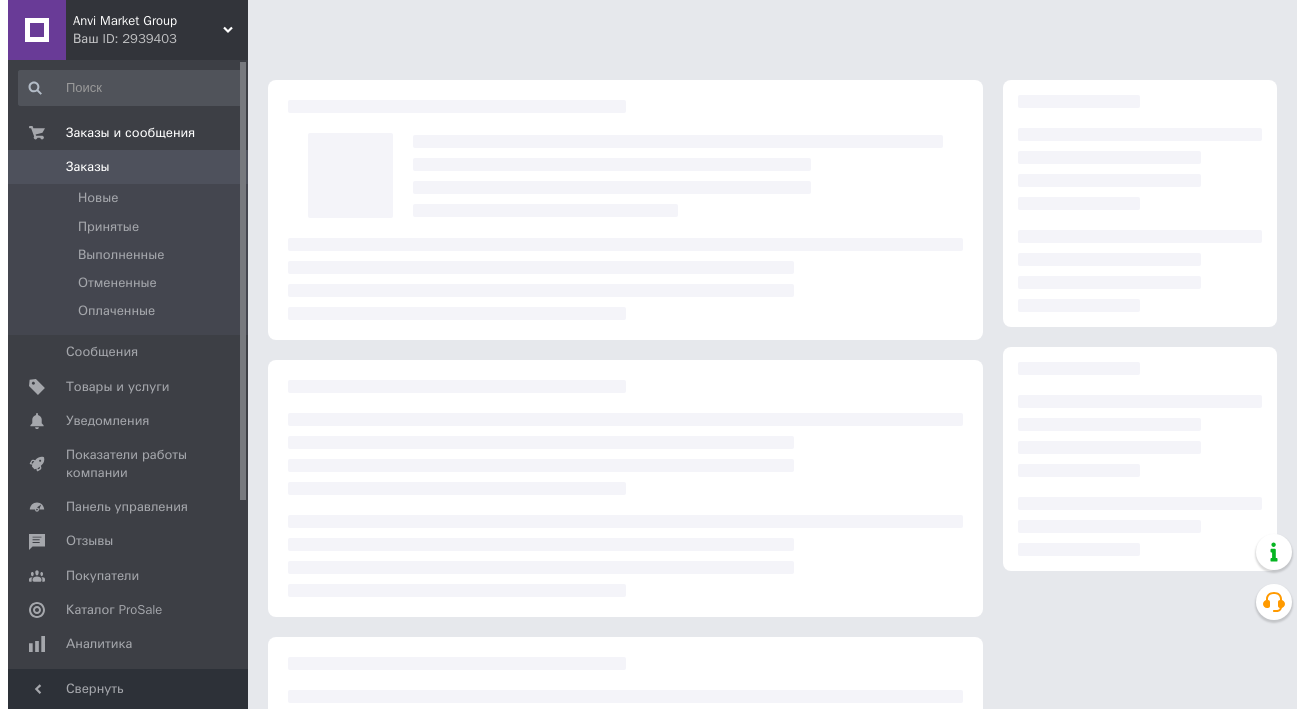 scroll, scrollTop: 0, scrollLeft: 0, axis: both 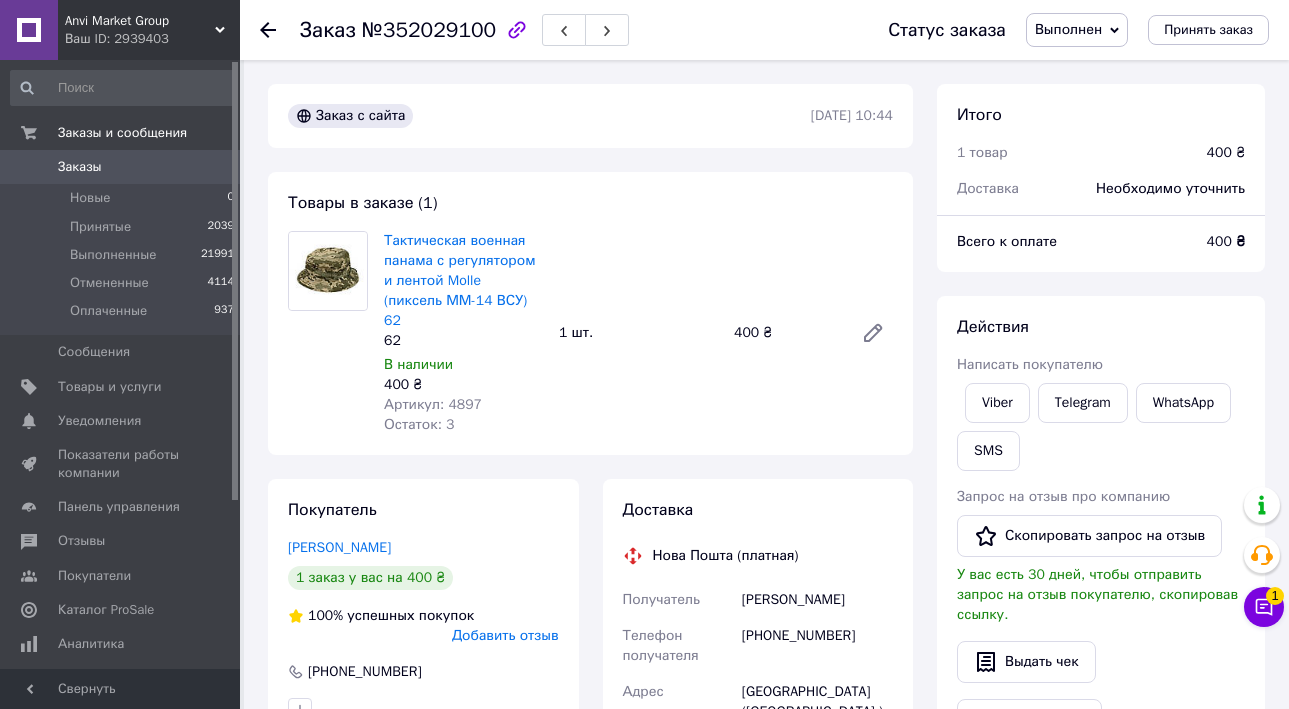 click 